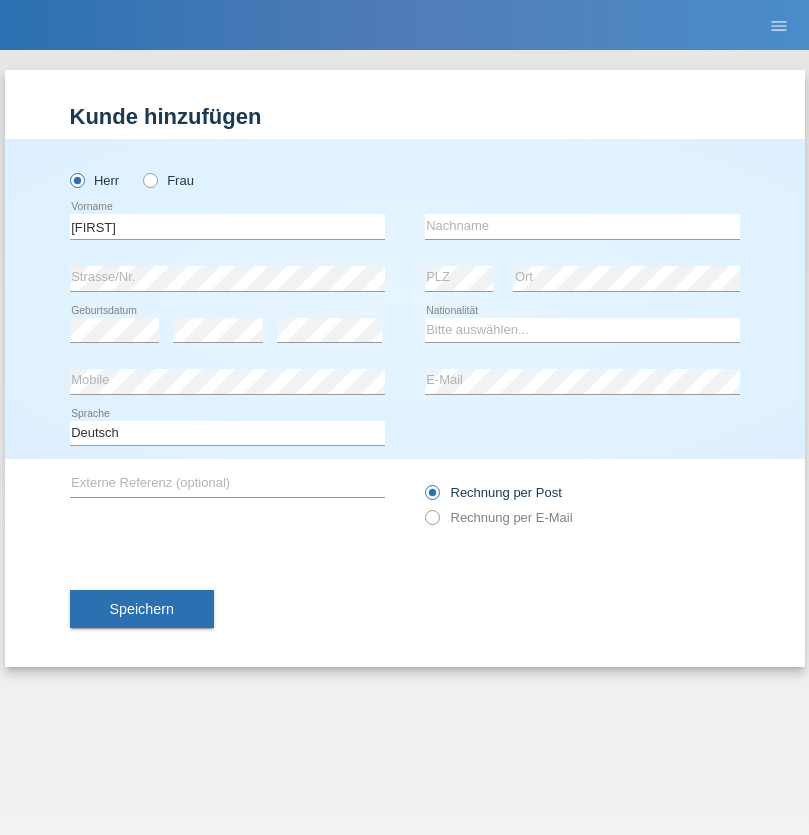 scroll, scrollTop: 0, scrollLeft: 0, axis: both 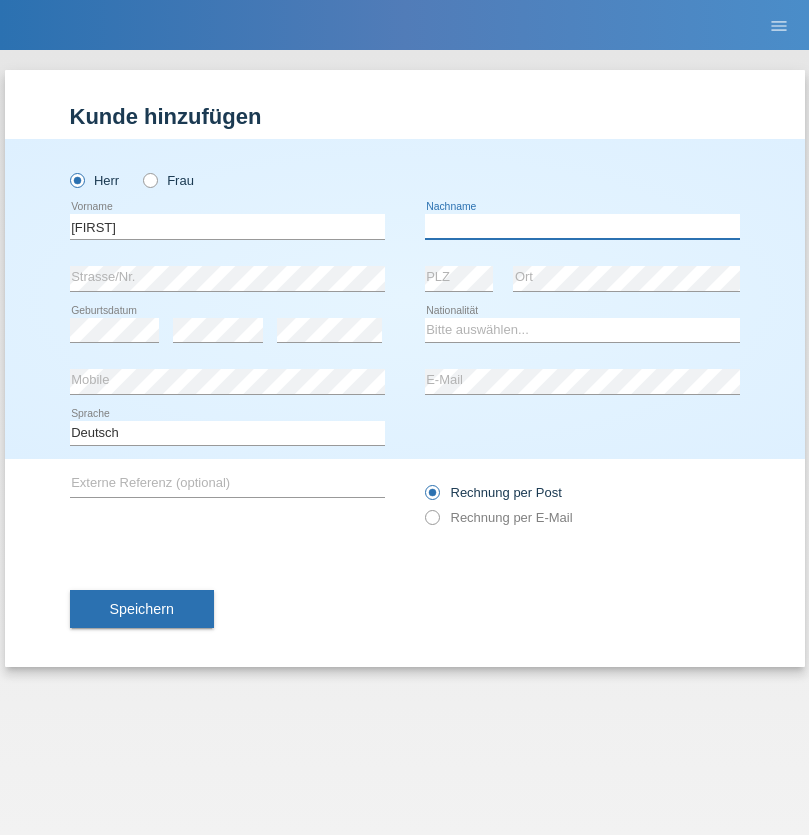 click at bounding box center (582, 226) 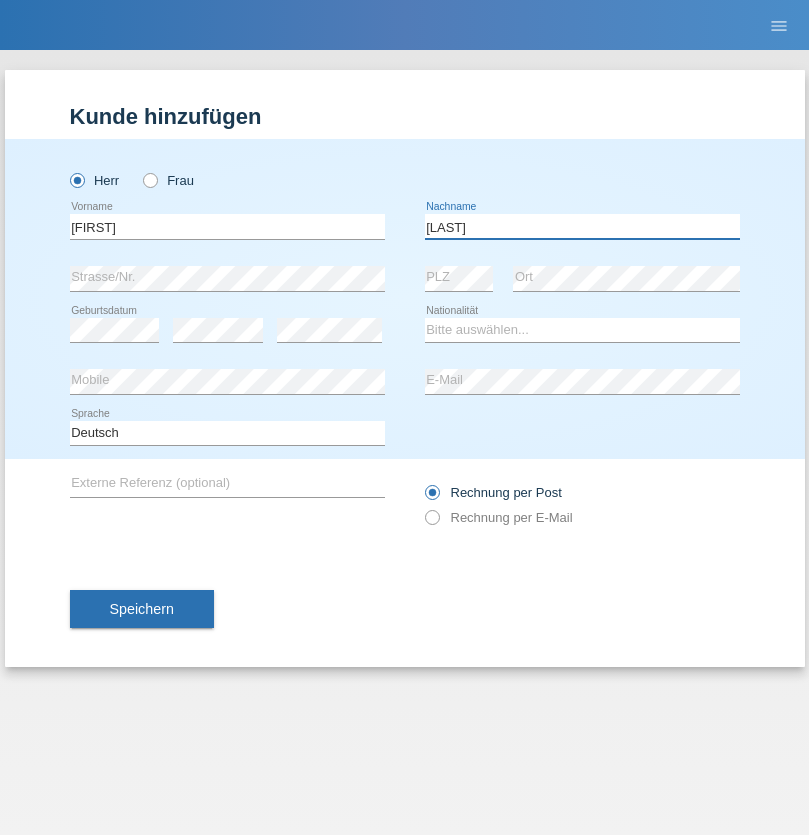 type on "Biedermann" 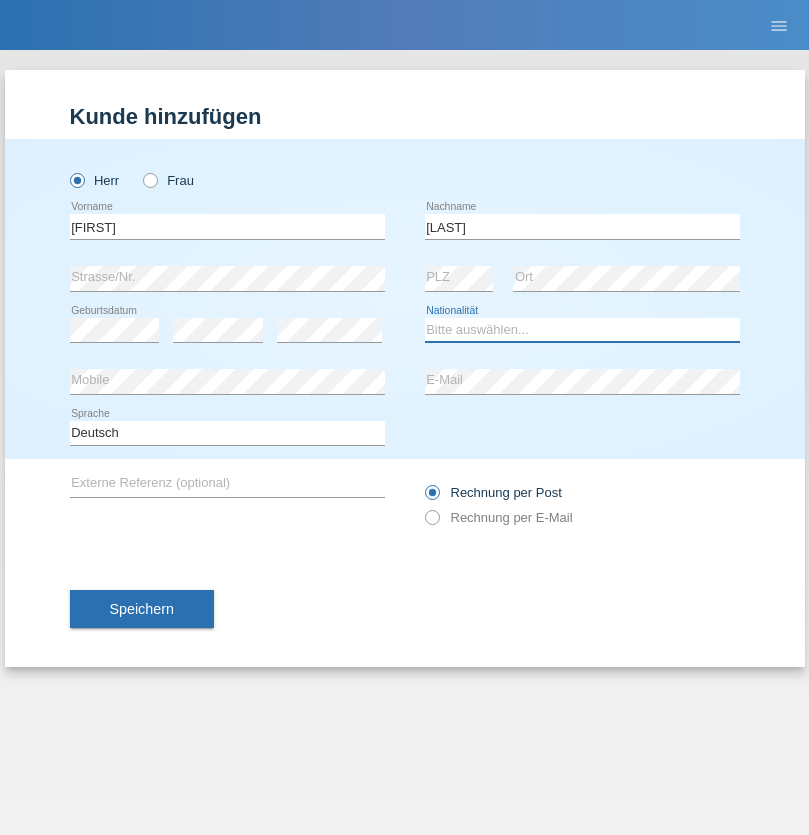 select on "CH" 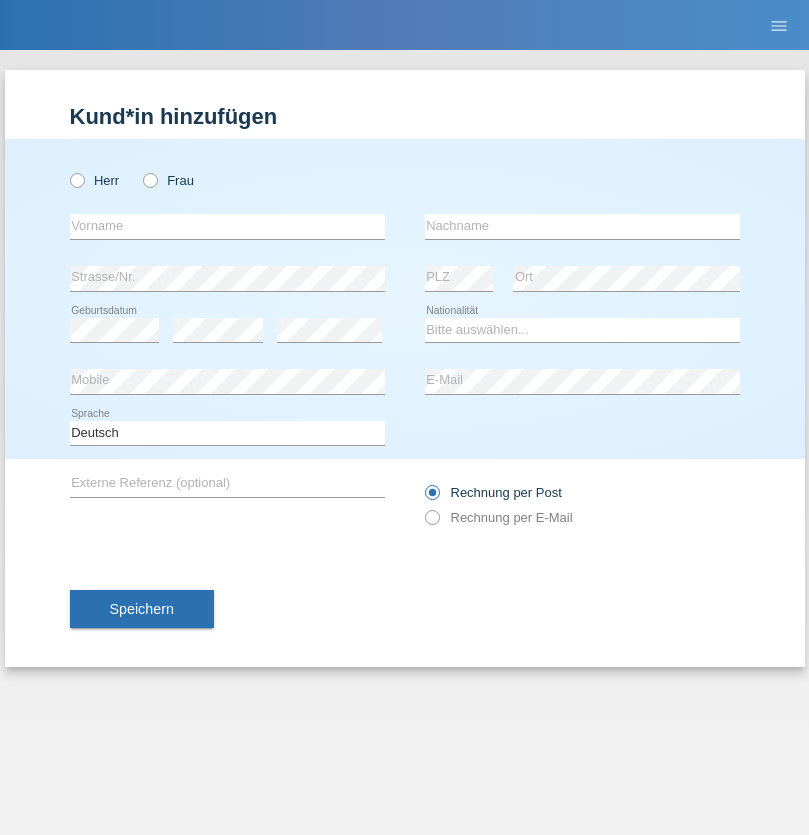 scroll, scrollTop: 0, scrollLeft: 0, axis: both 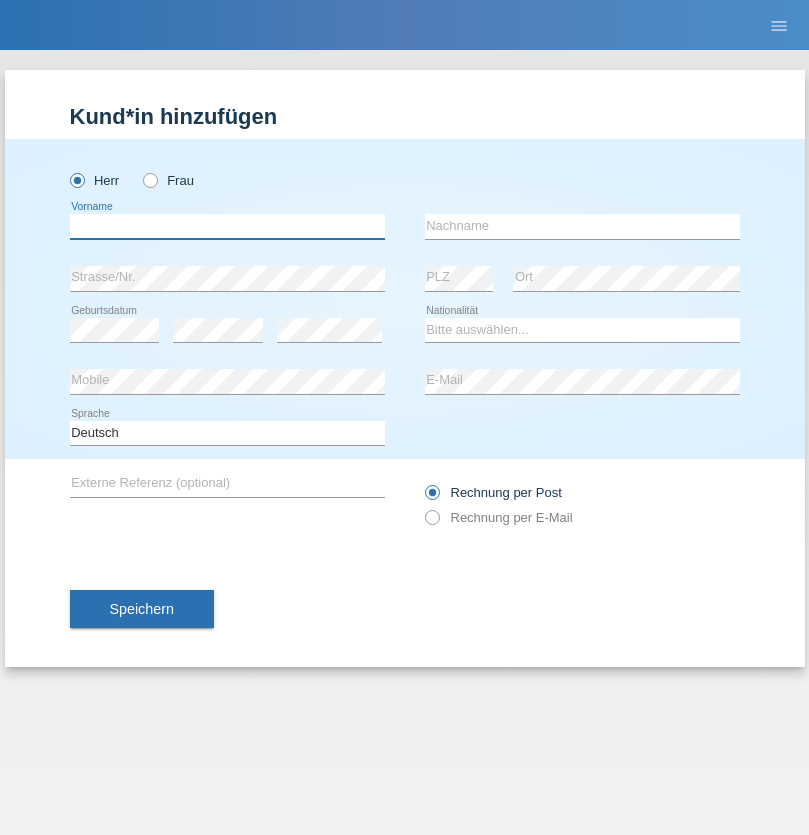 click at bounding box center (227, 226) 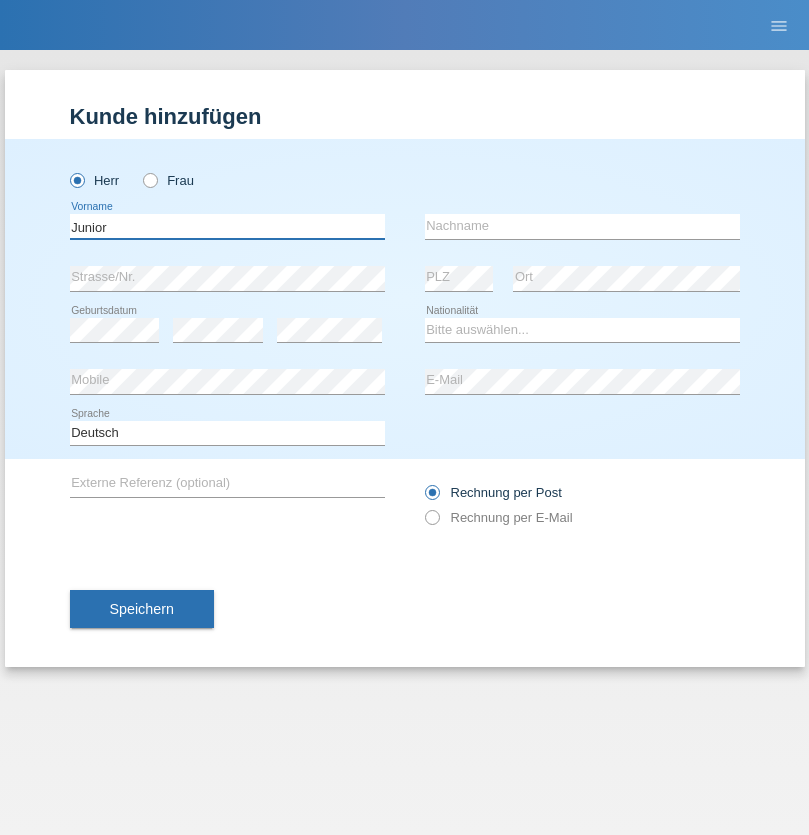 type on "Junior" 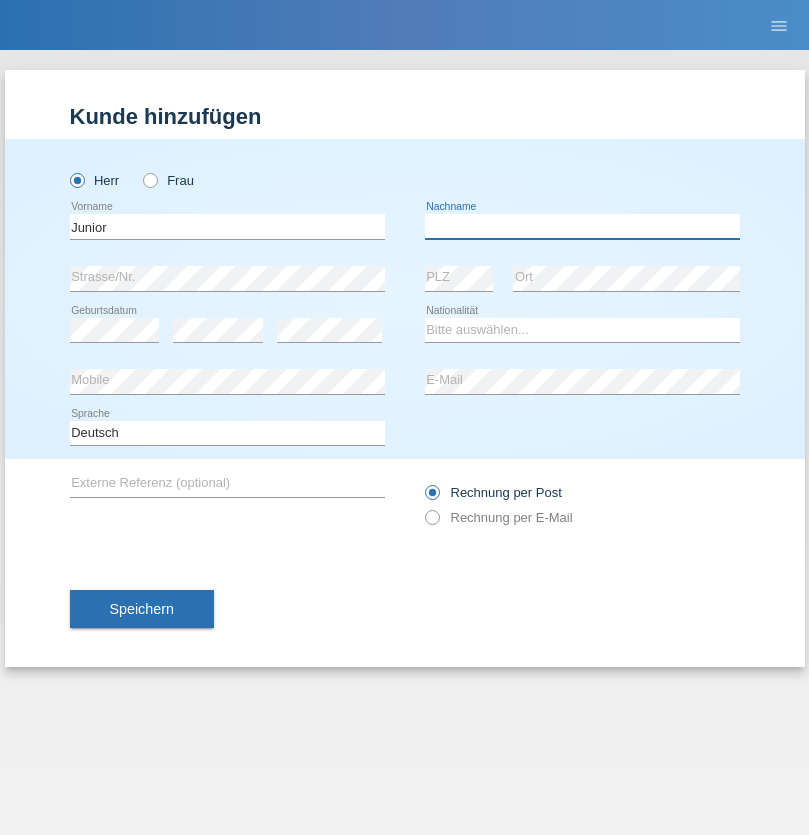 click at bounding box center (582, 226) 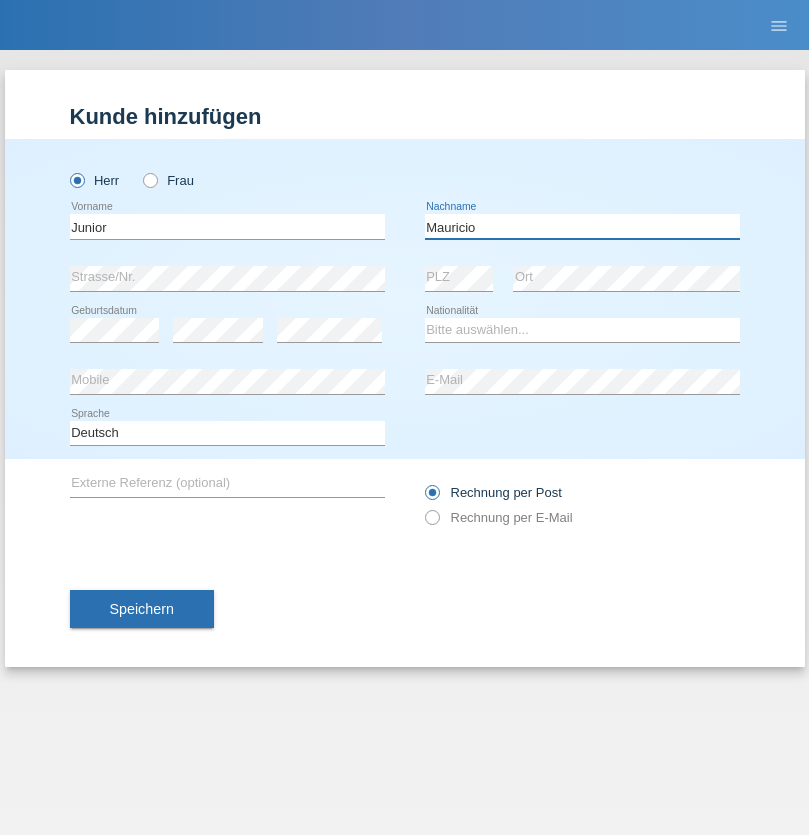 type on "Mauricio" 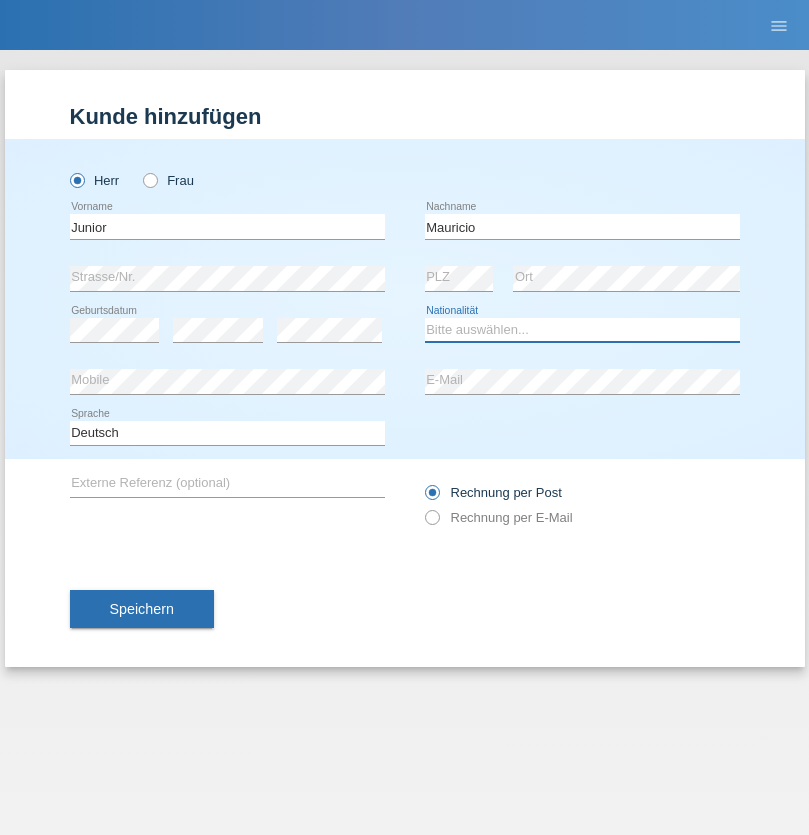select on "CH" 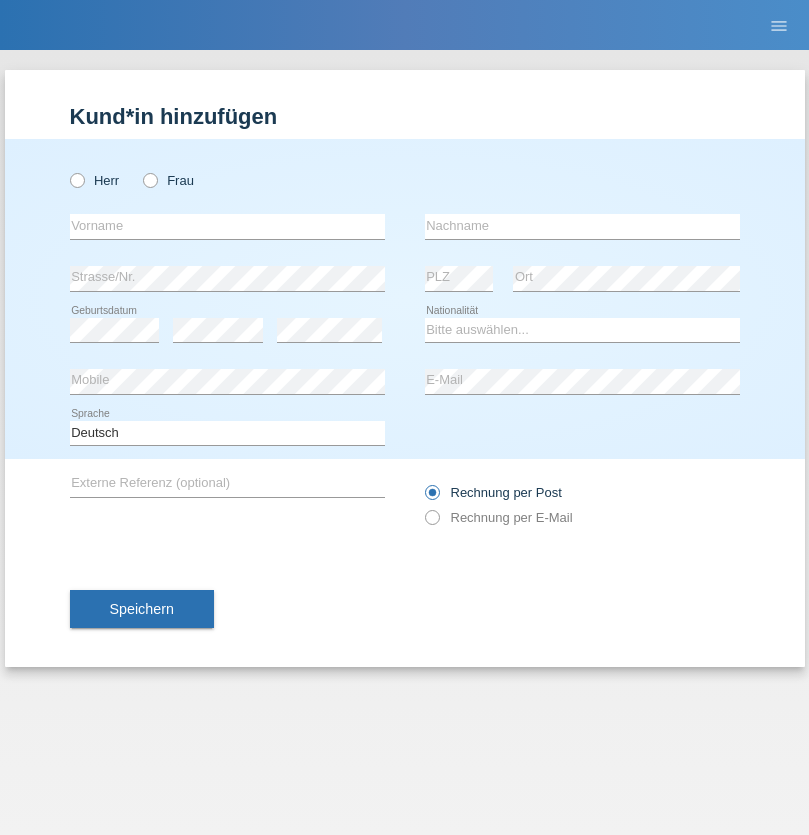scroll, scrollTop: 0, scrollLeft: 0, axis: both 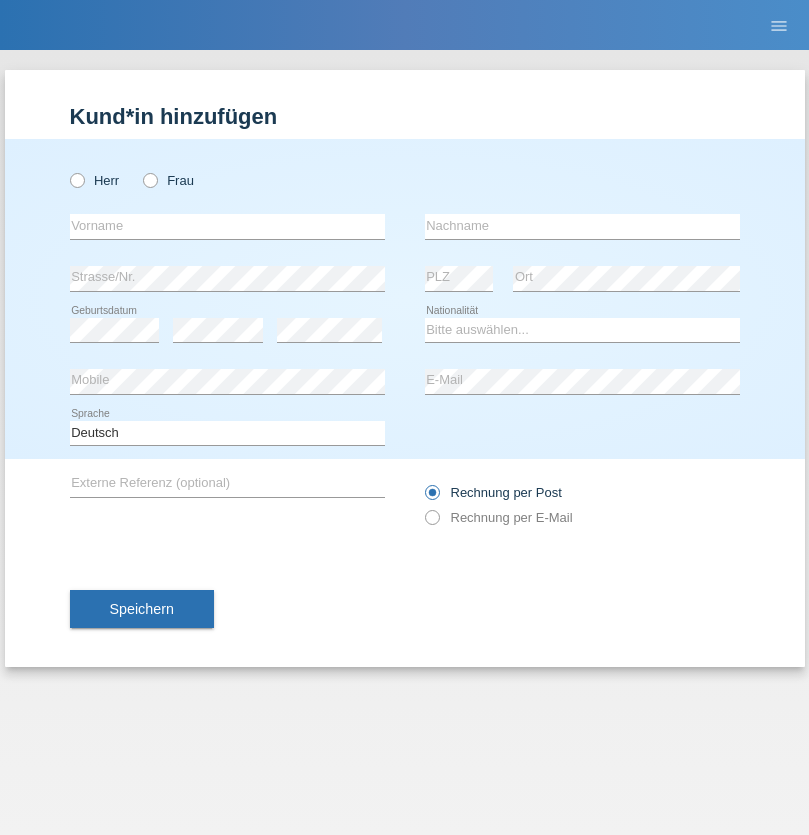 radio on "true" 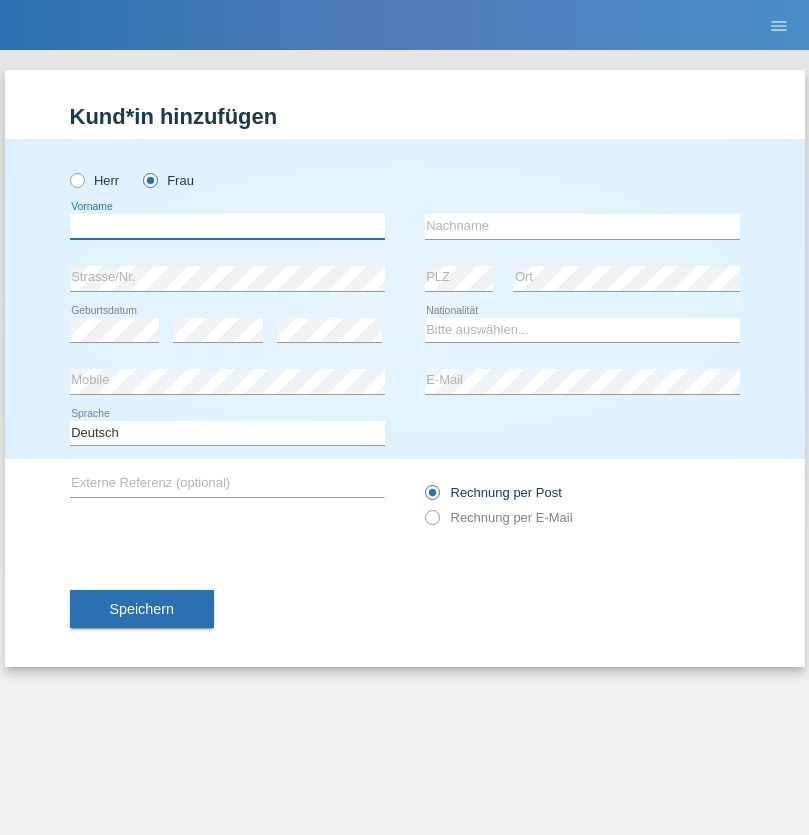click at bounding box center [227, 226] 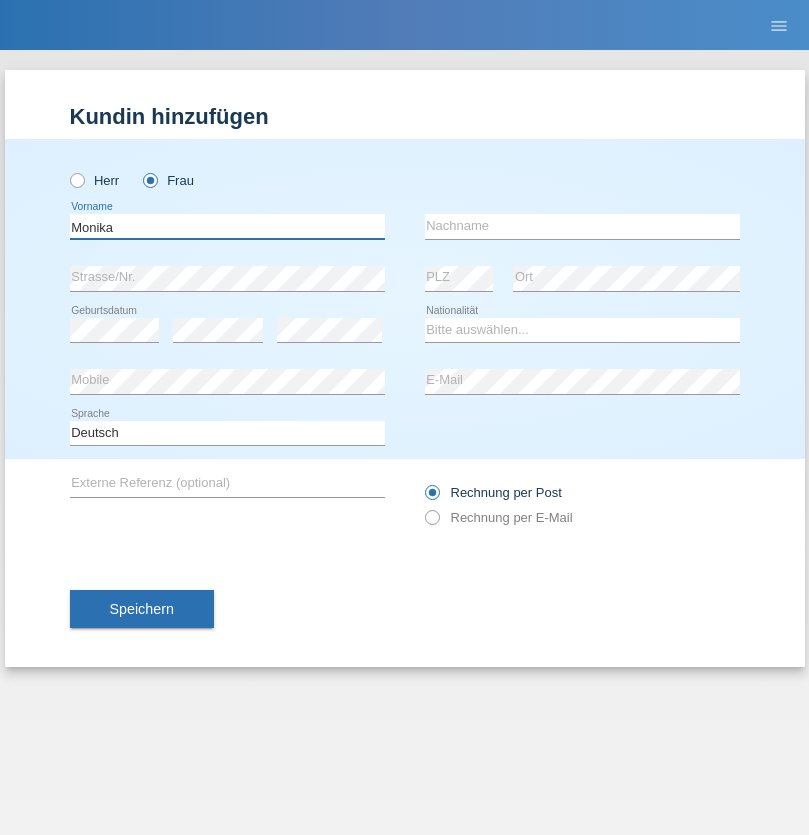 type on "Monika" 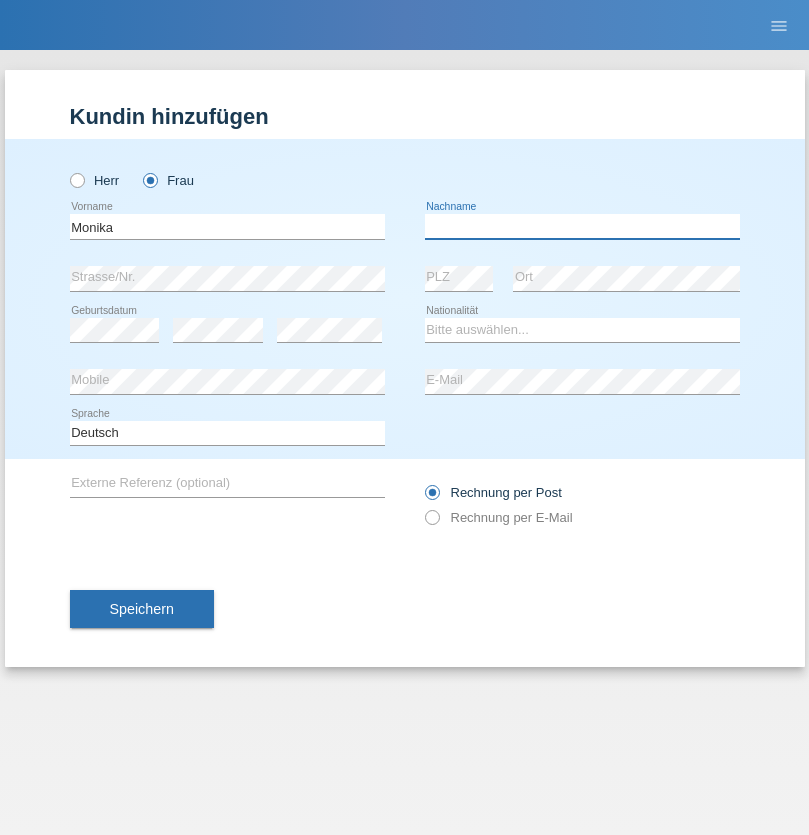 click at bounding box center [582, 226] 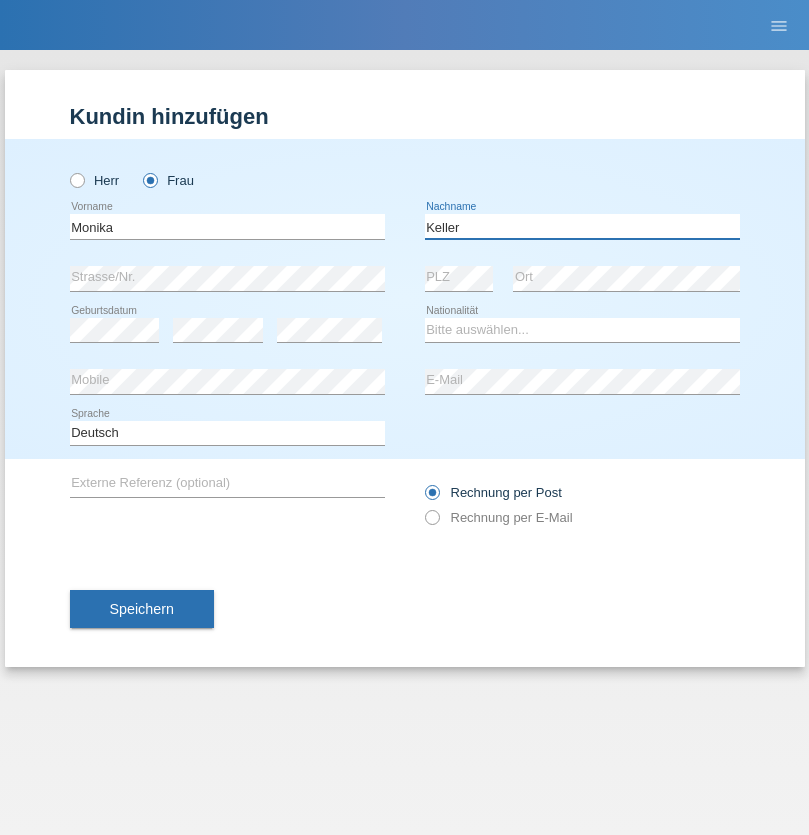 type on "Keller" 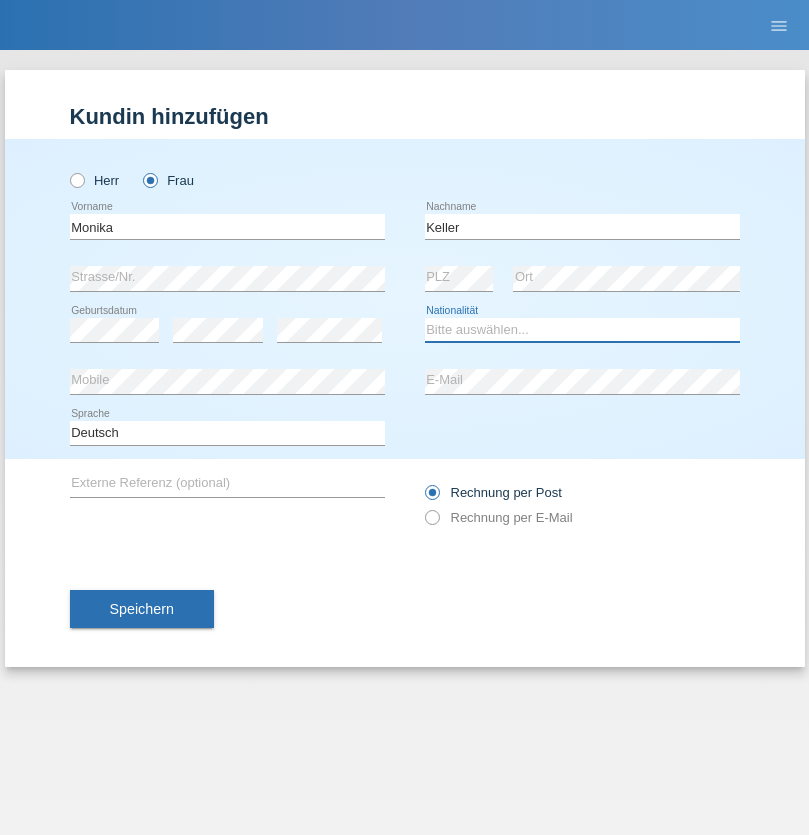 select on "CH" 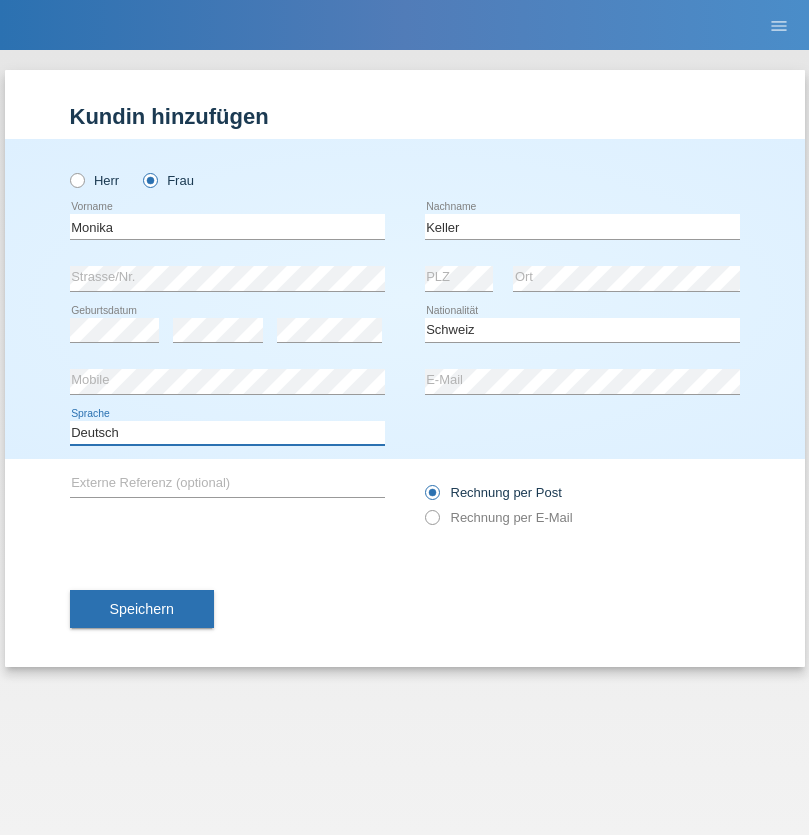 select on "en" 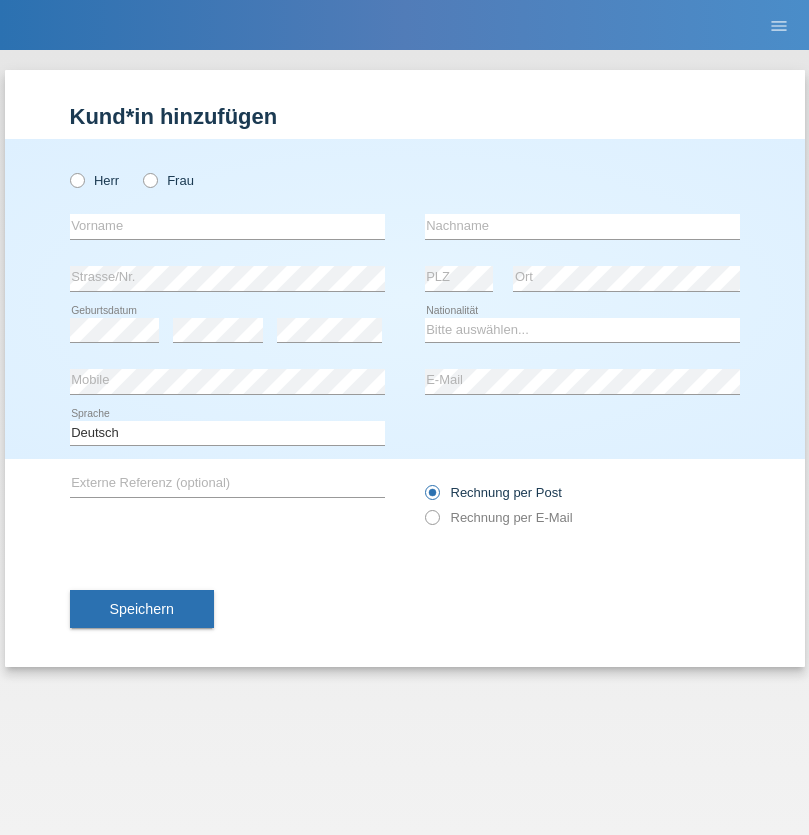 scroll, scrollTop: 0, scrollLeft: 0, axis: both 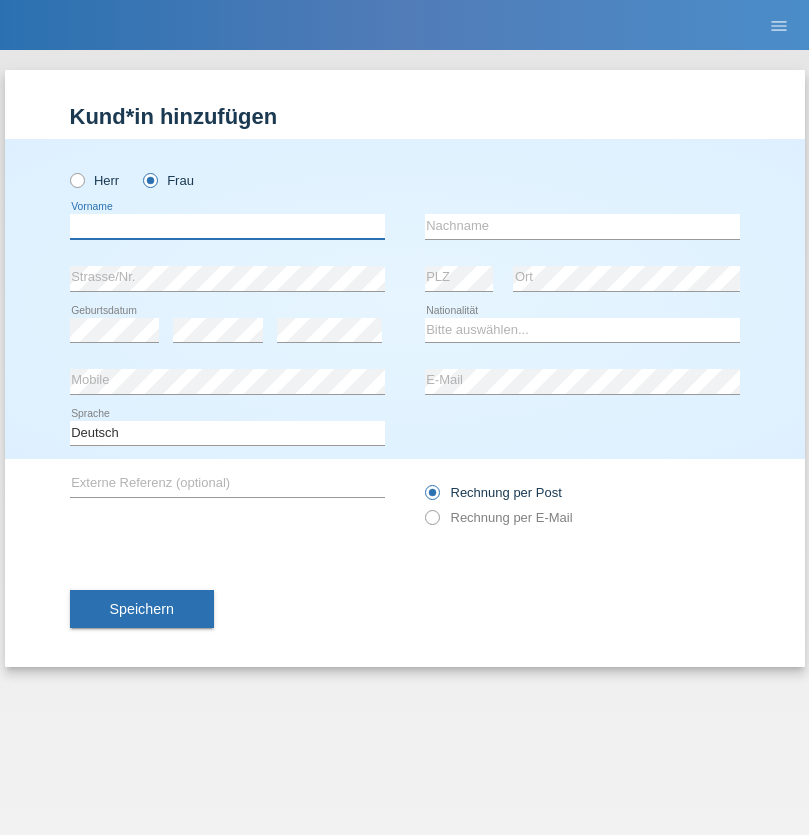 click at bounding box center (227, 226) 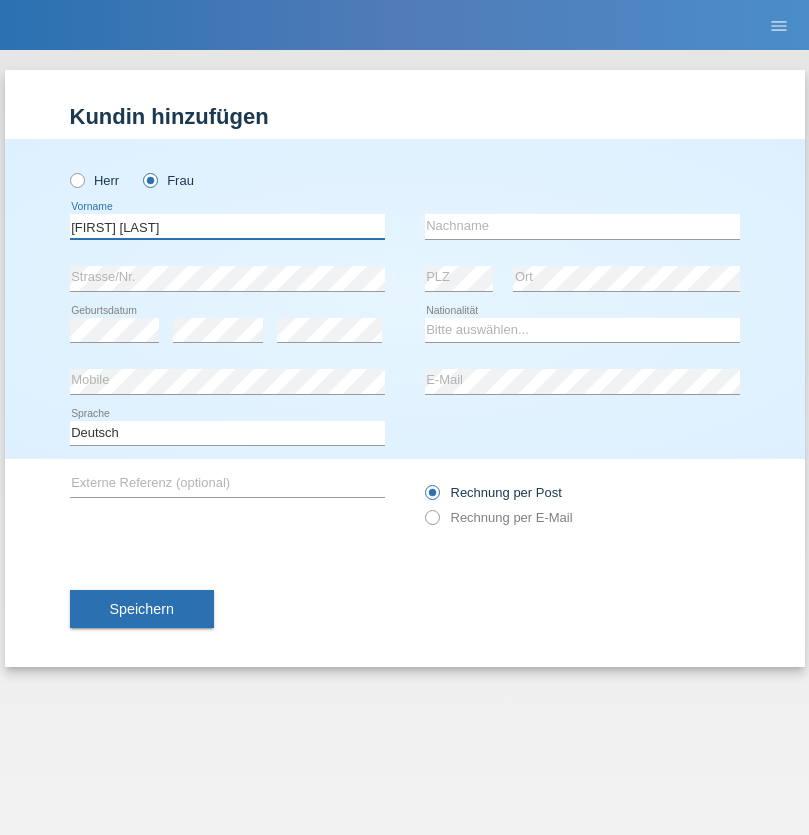 type on "Maria Fernanda" 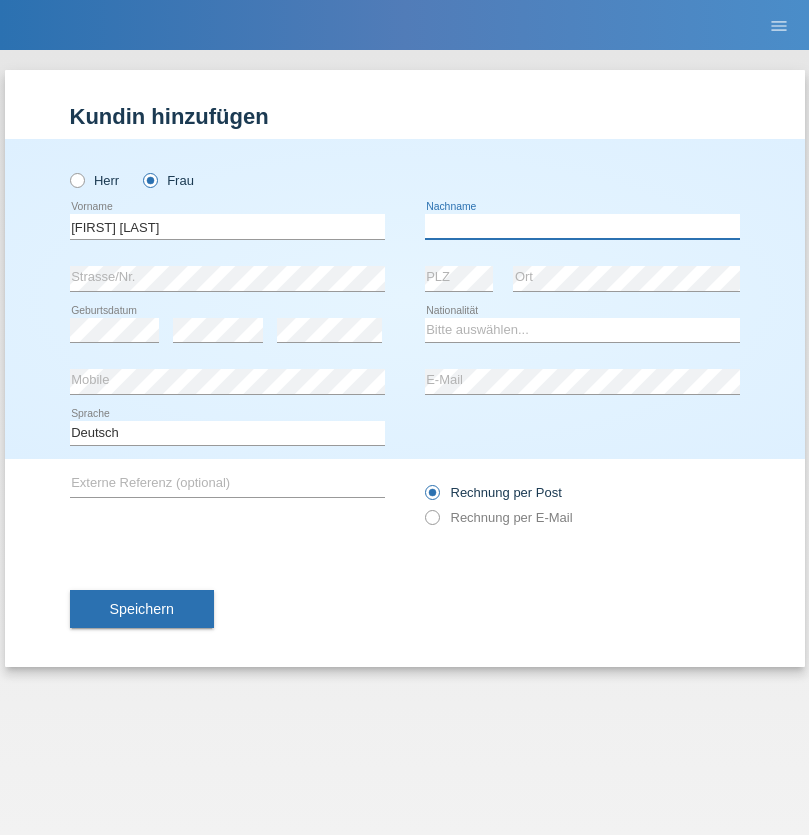 click at bounding box center (582, 226) 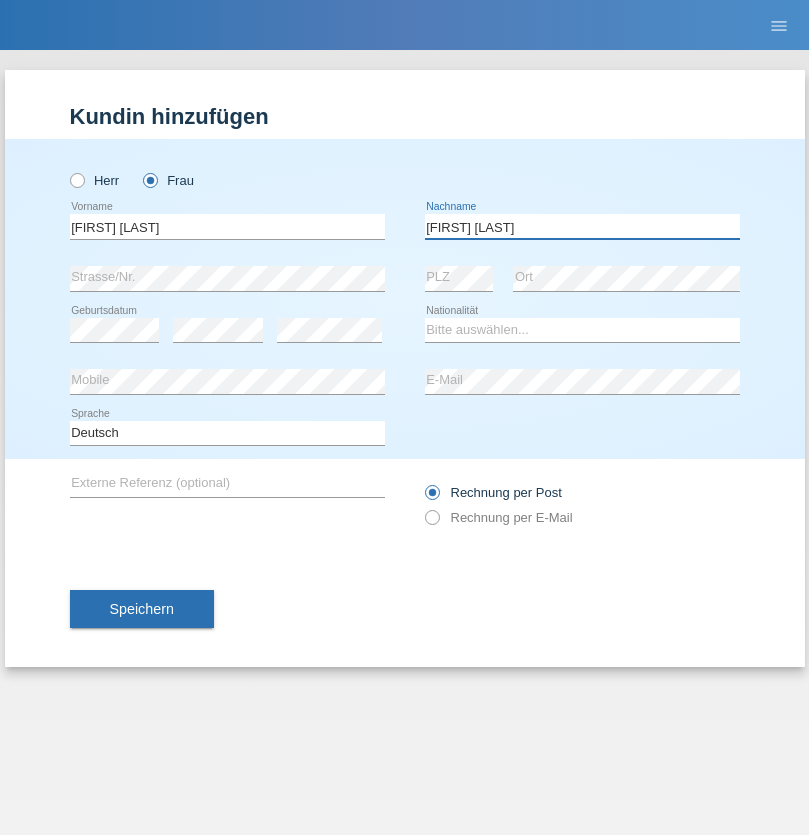 type on "Knusel Campillo" 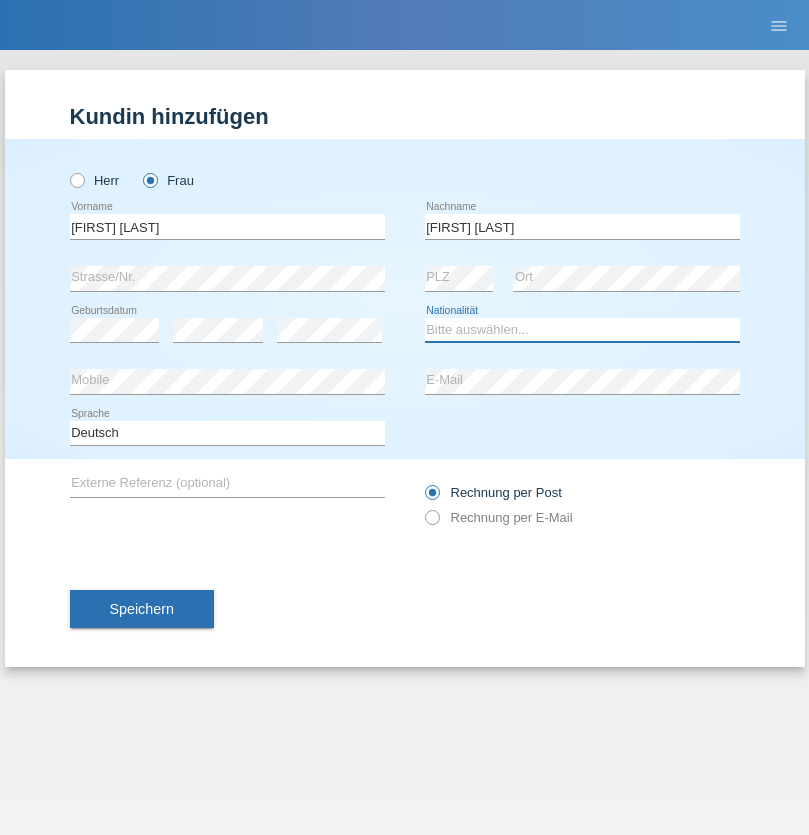 select on "CH" 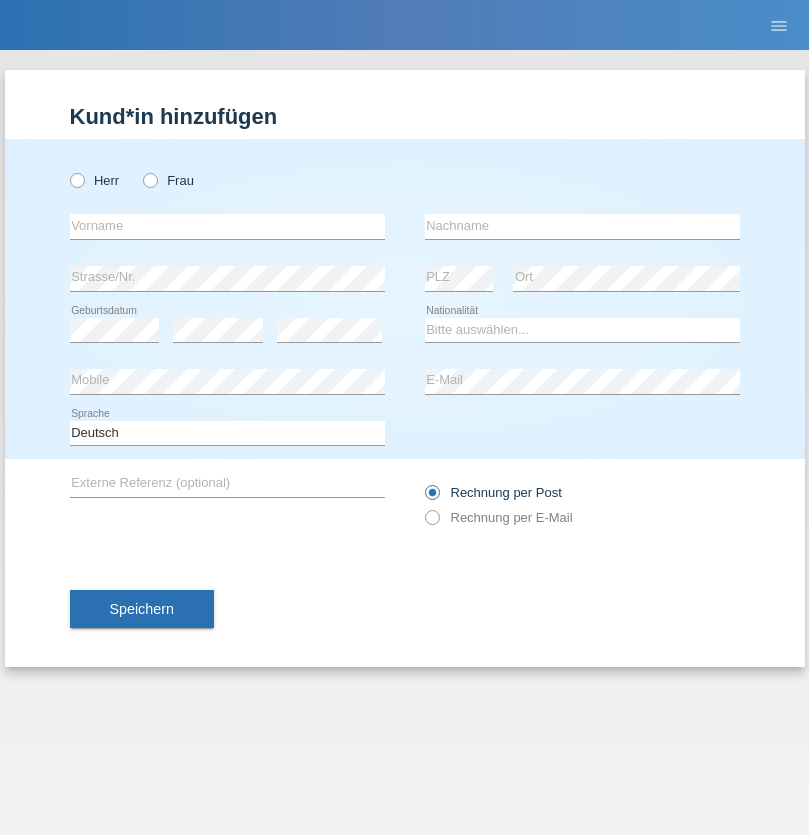 scroll, scrollTop: 0, scrollLeft: 0, axis: both 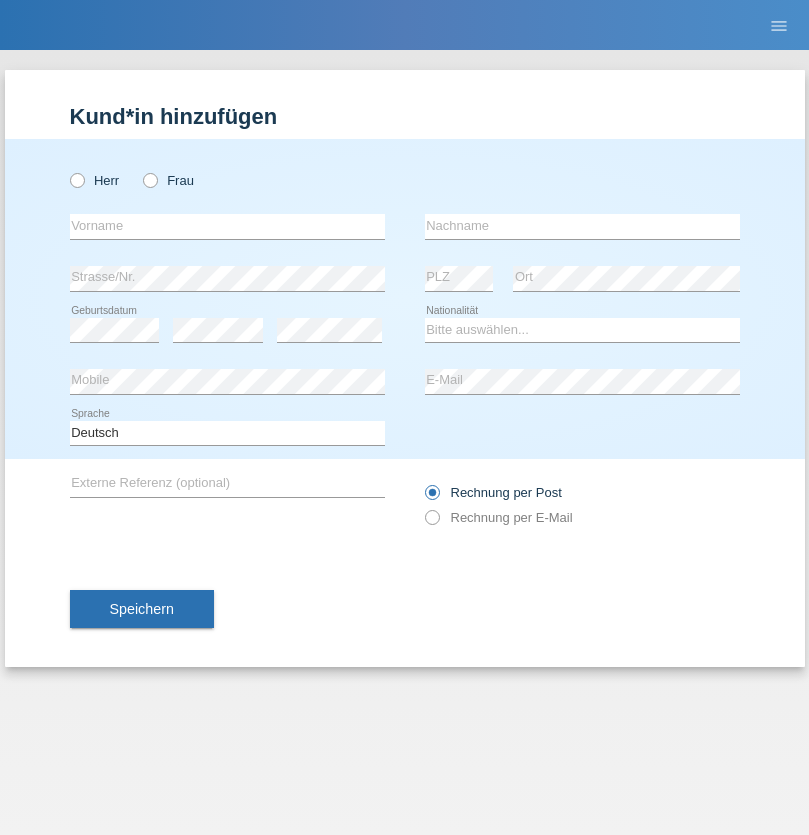 radio on "true" 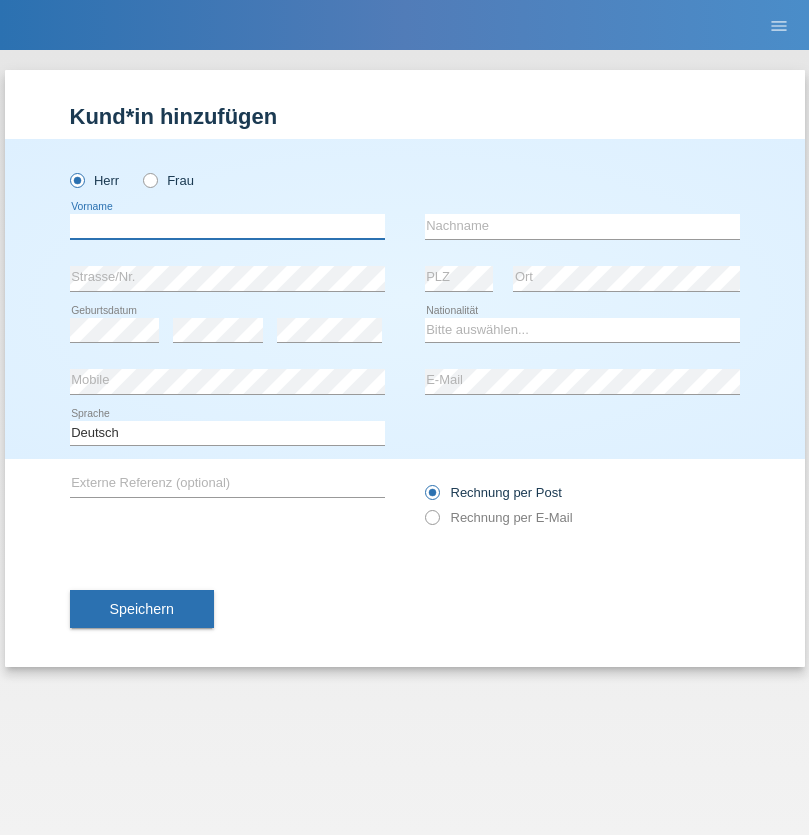 click at bounding box center (227, 226) 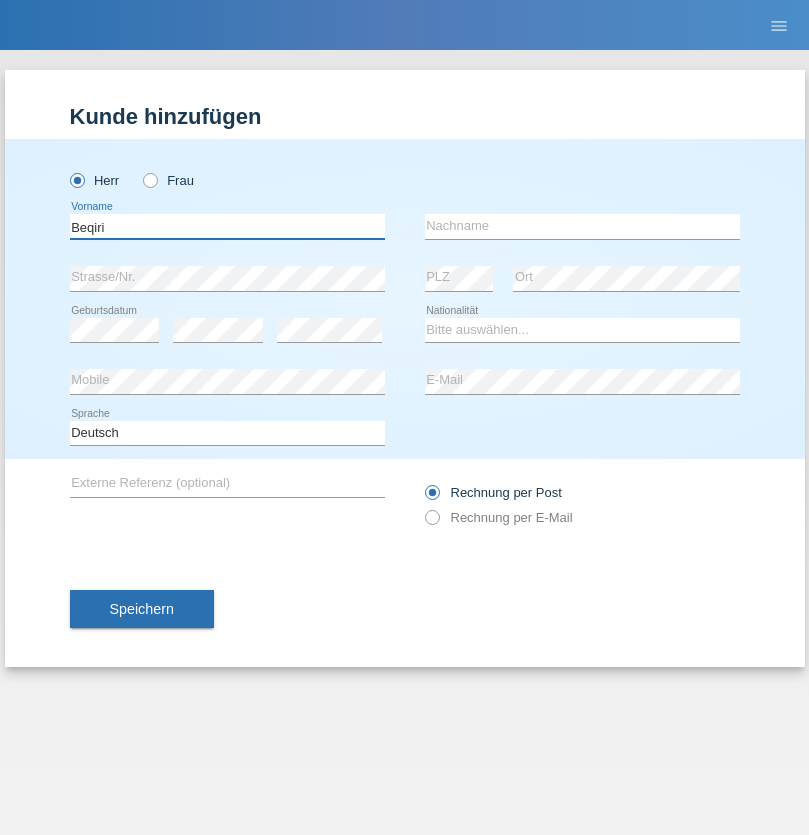 type on "Beqiri" 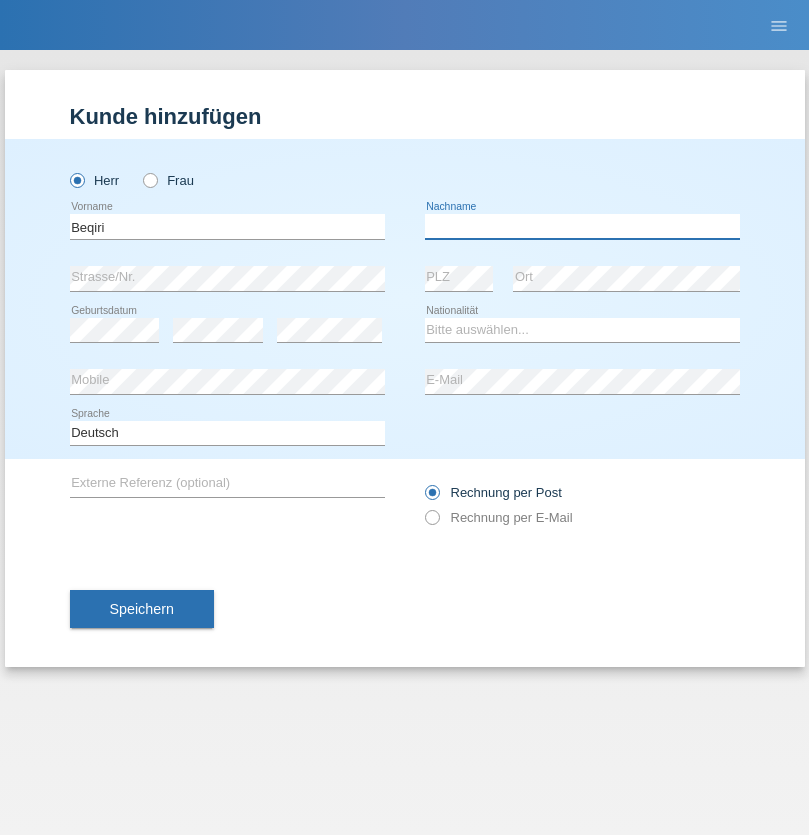click at bounding box center [582, 226] 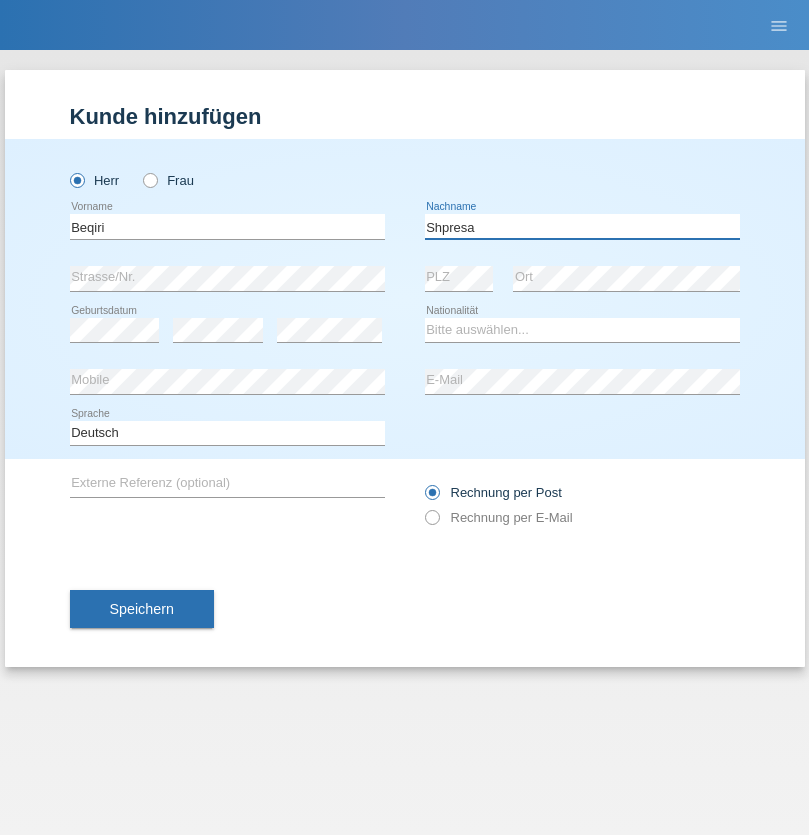 type on "Shpresa" 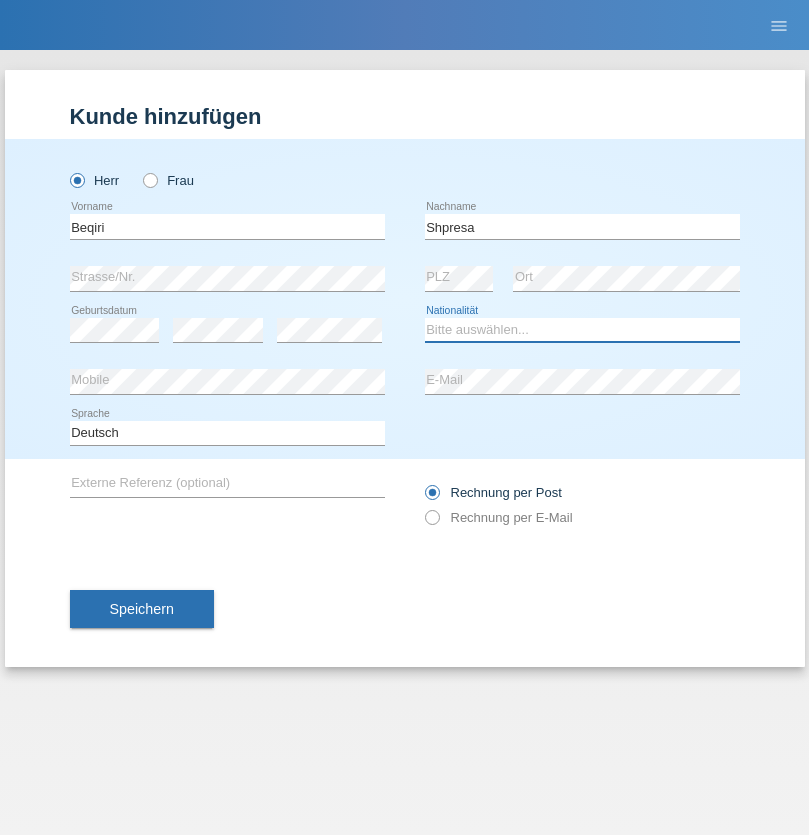 select on "XK" 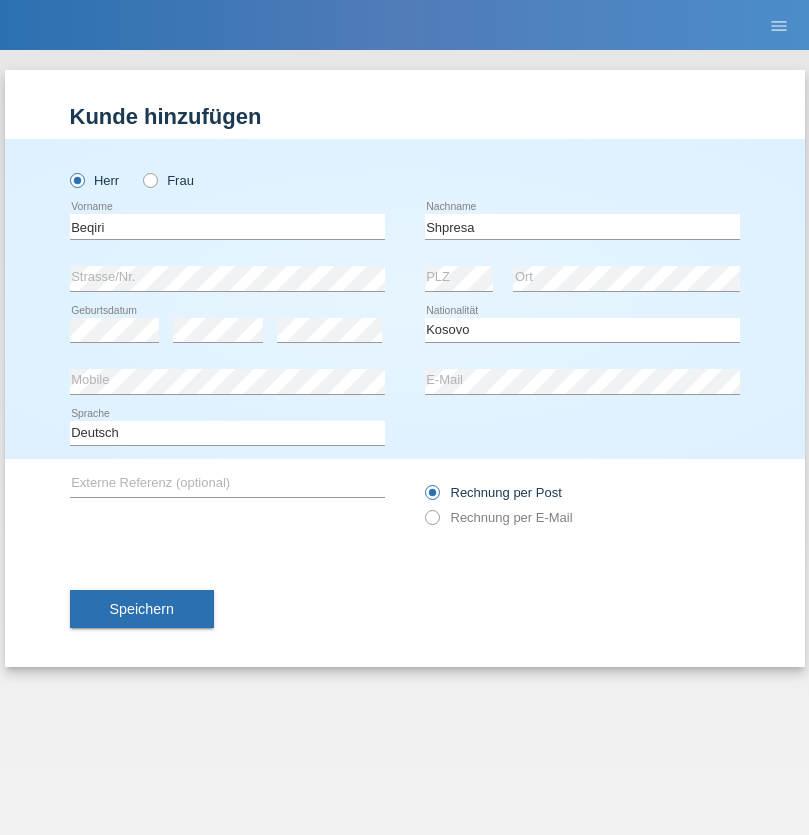 select on "C" 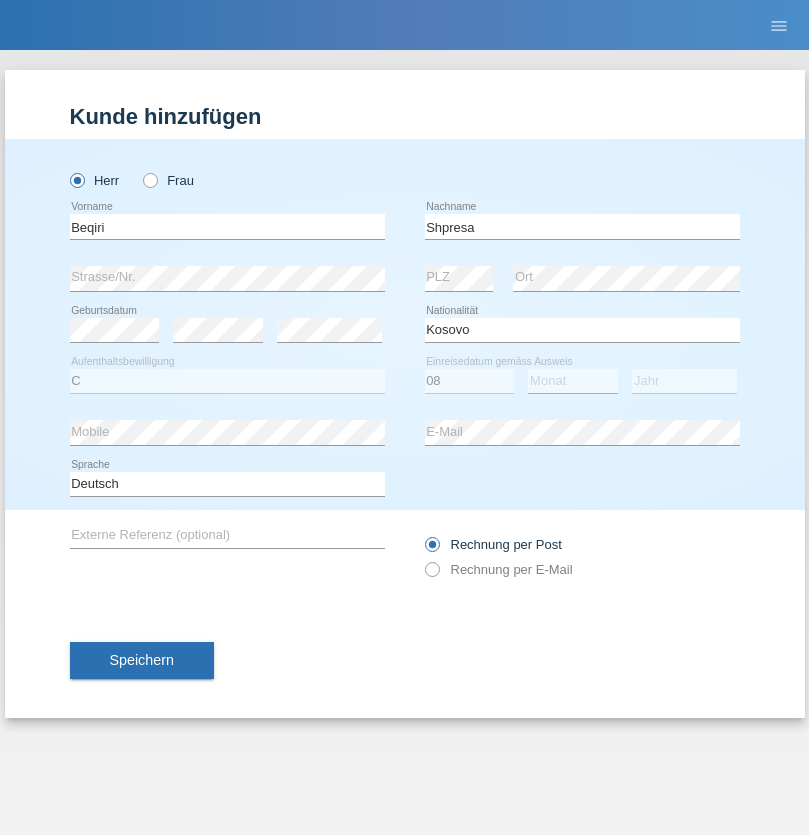 select on "02" 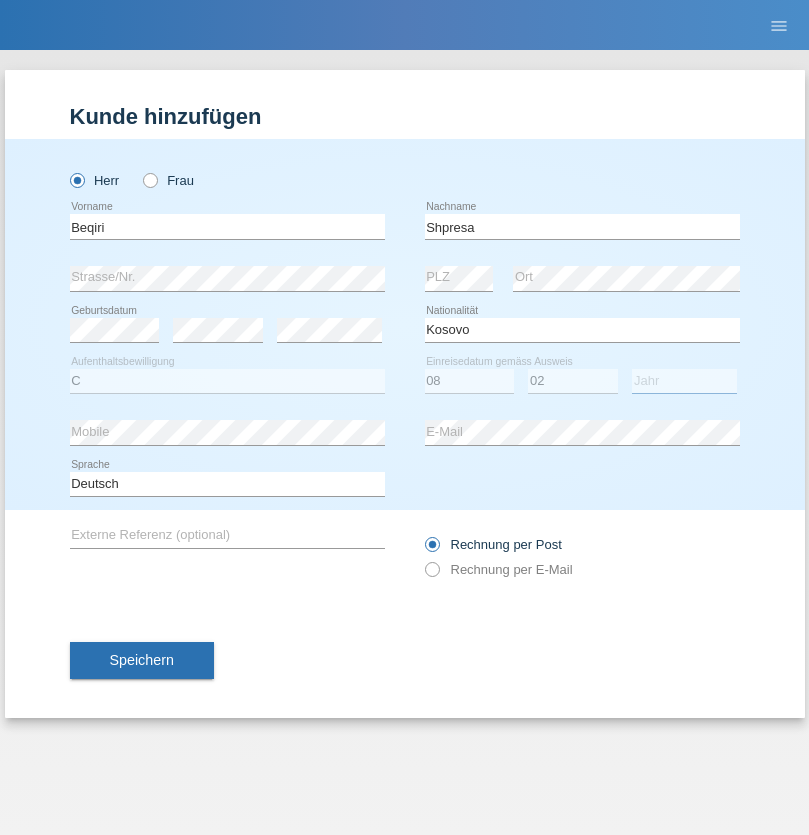 select on "1979" 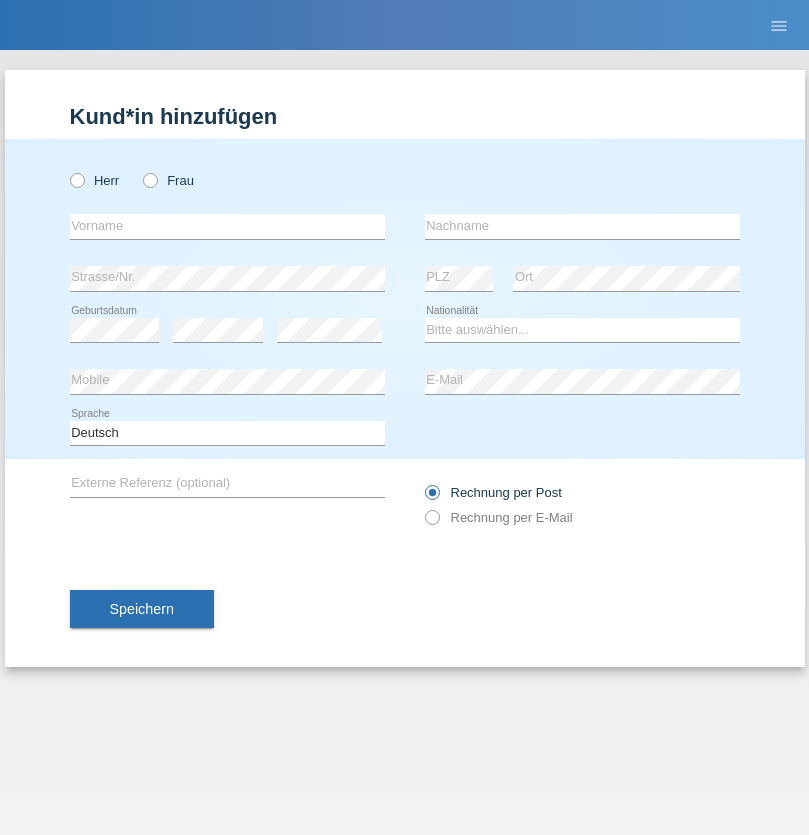 scroll, scrollTop: 0, scrollLeft: 0, axis: both 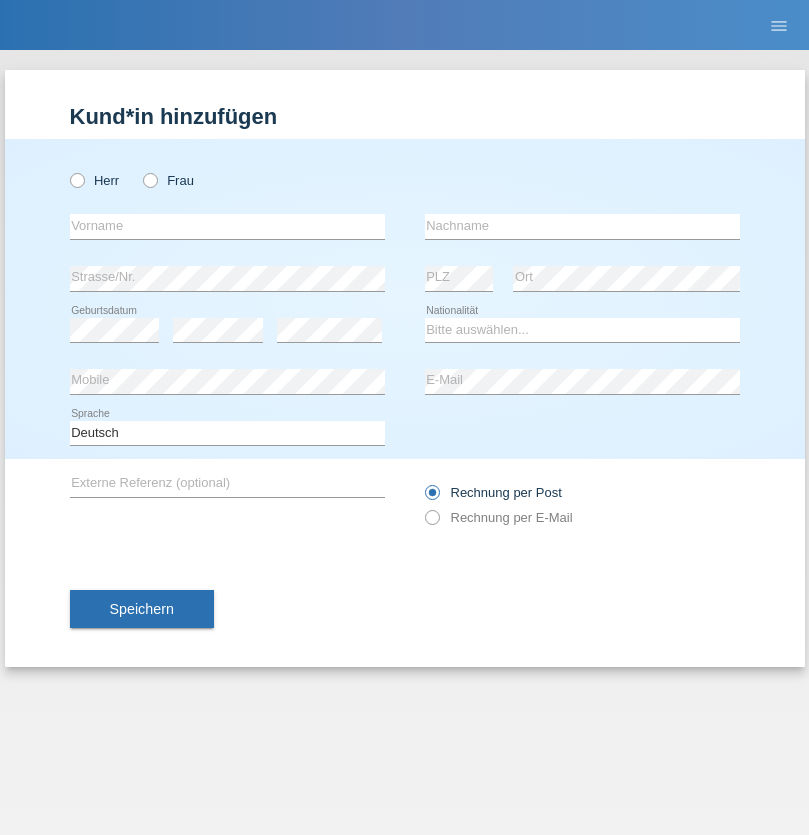radio on "true" 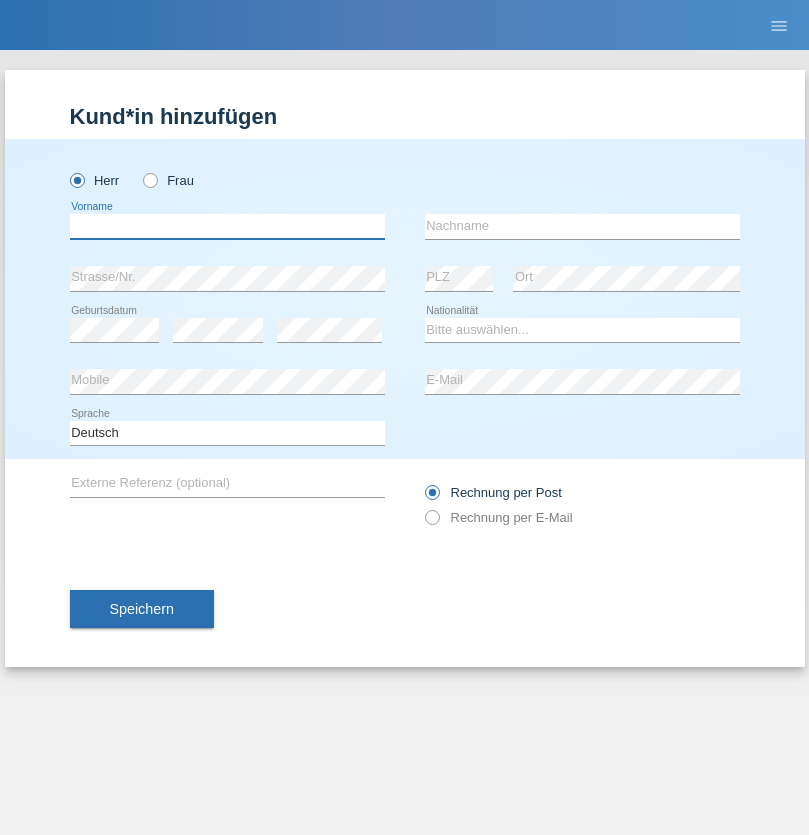 click at bounding box center [227, 226] 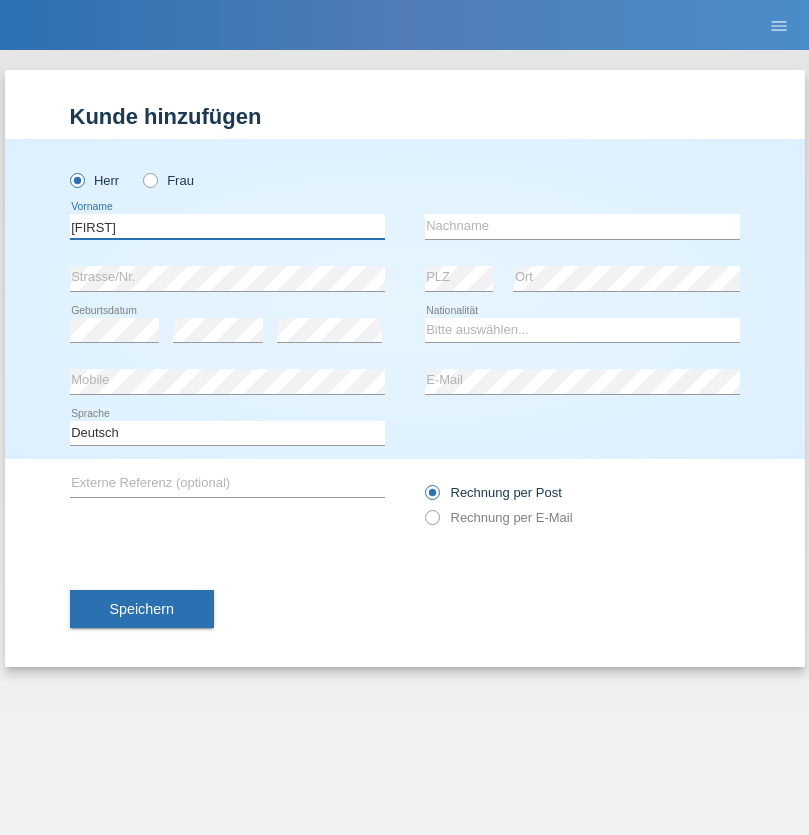 type on "[FIRST]" 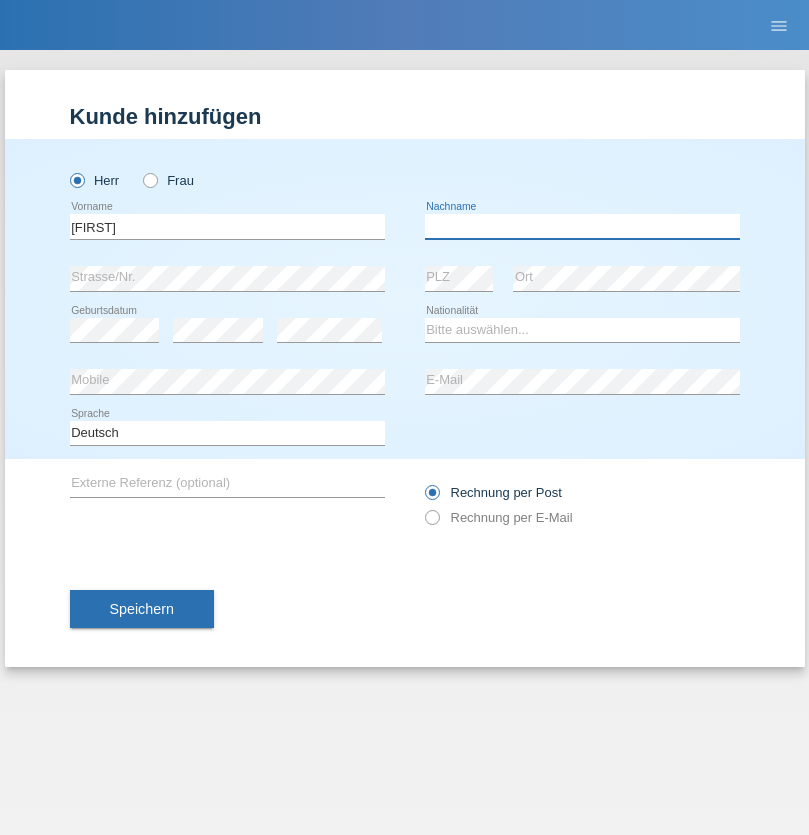 click at bounding box center (582, 226) 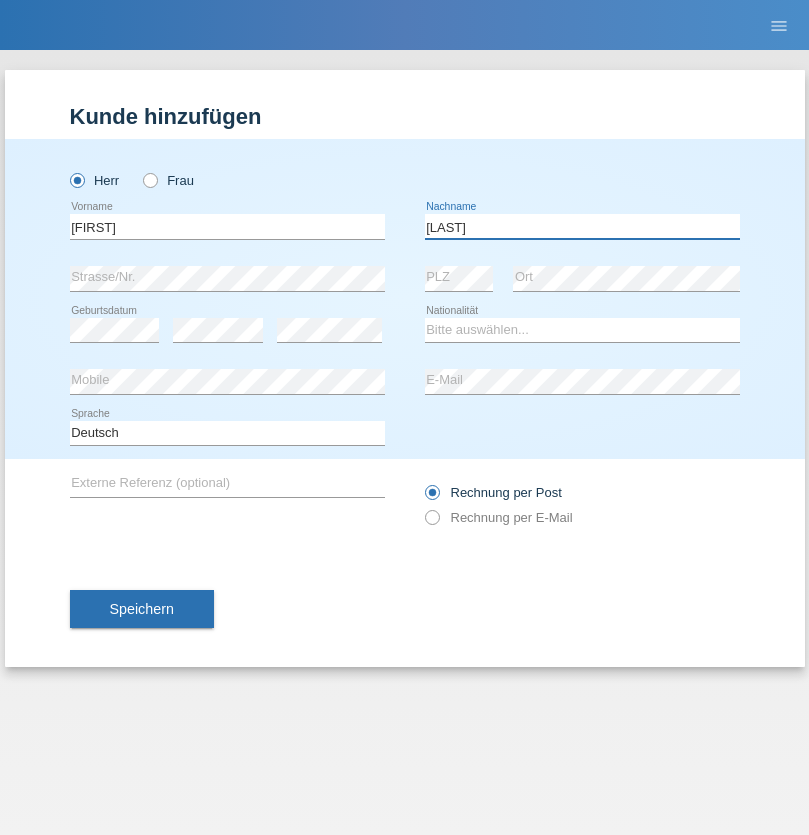 type on "[LAST]" 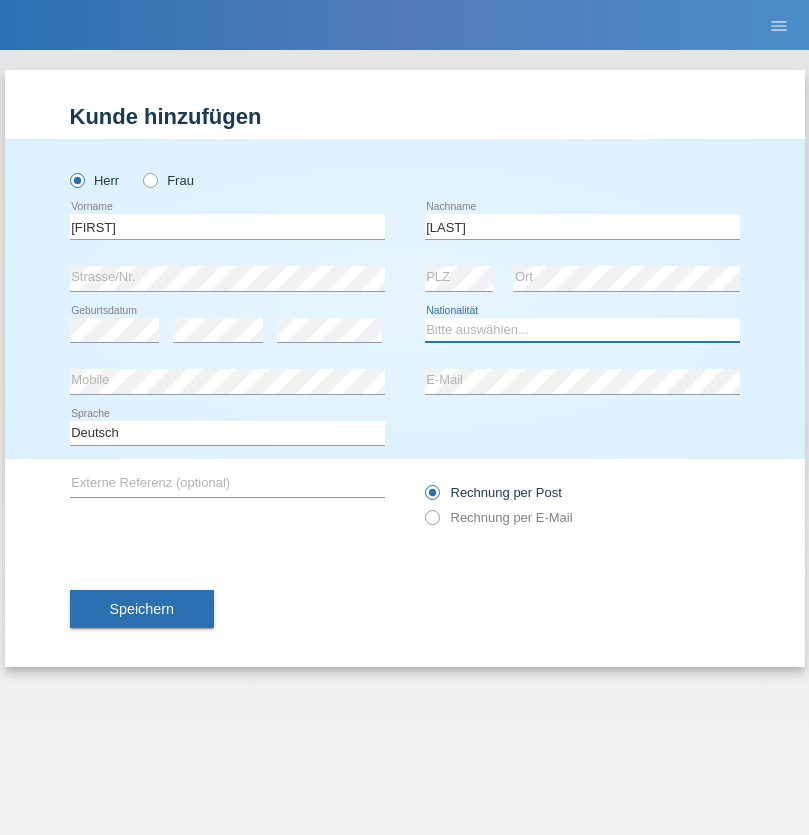 select on "CH" 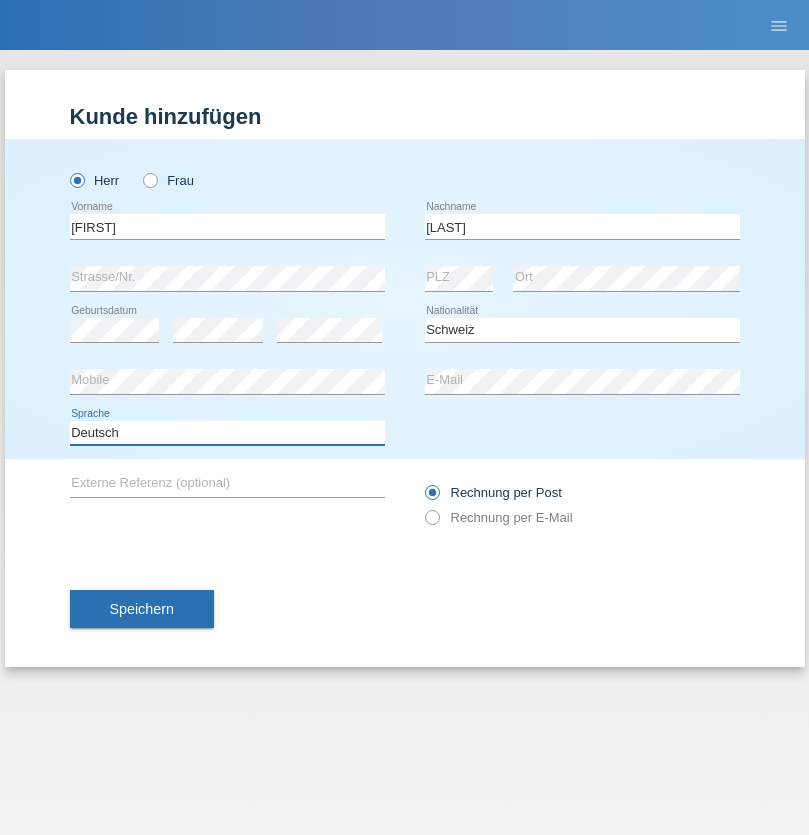 select on "en" 